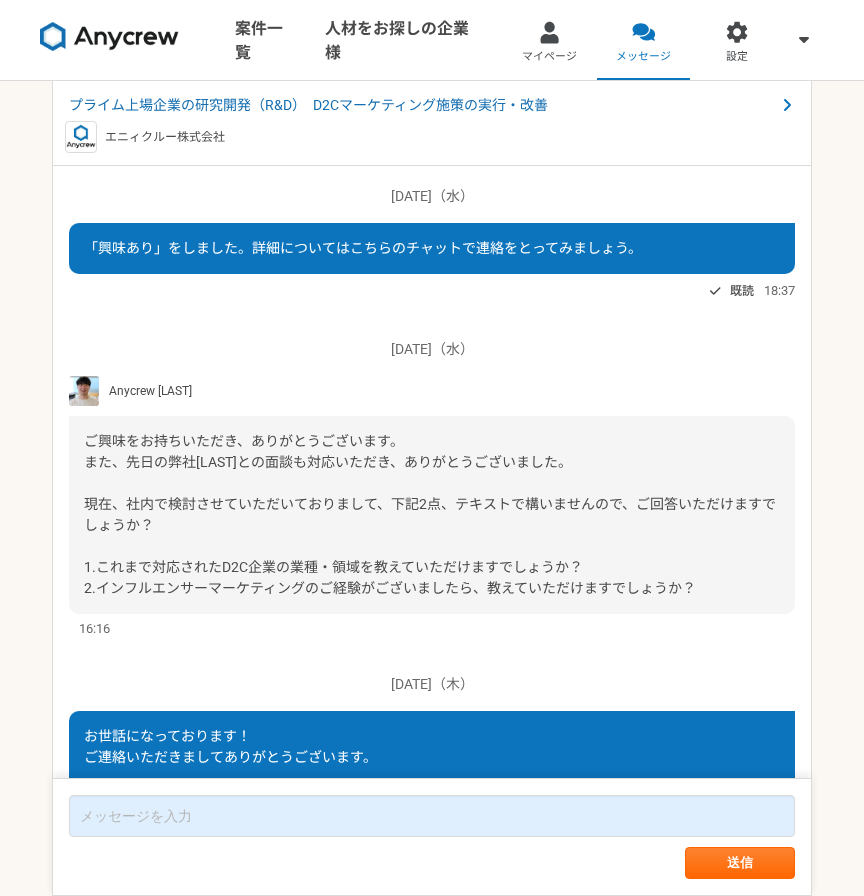 scroll, scrollTop: 307, scrollLeft: 0, axis: vertical 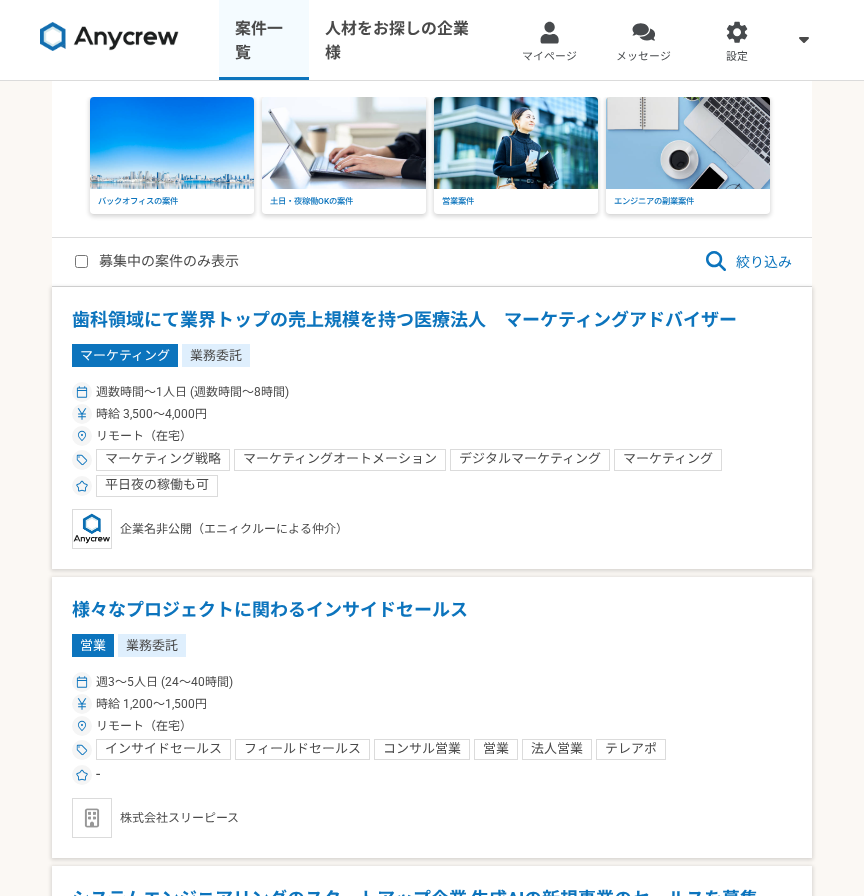 click on "案件一覧" at bounding box center (264, 40) 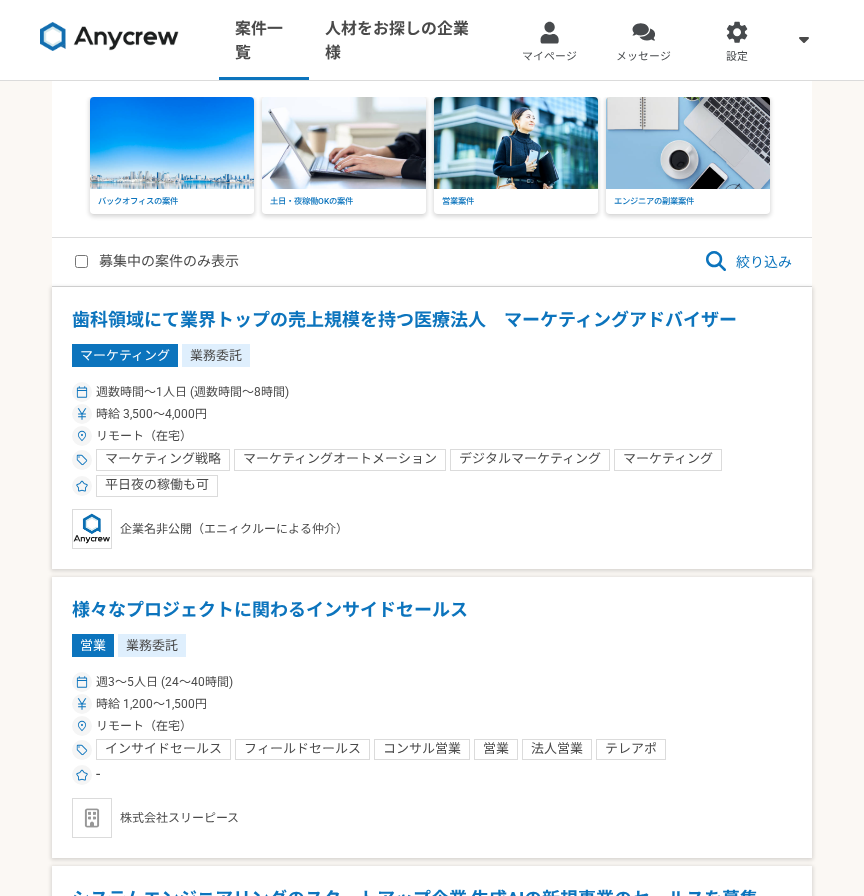 click 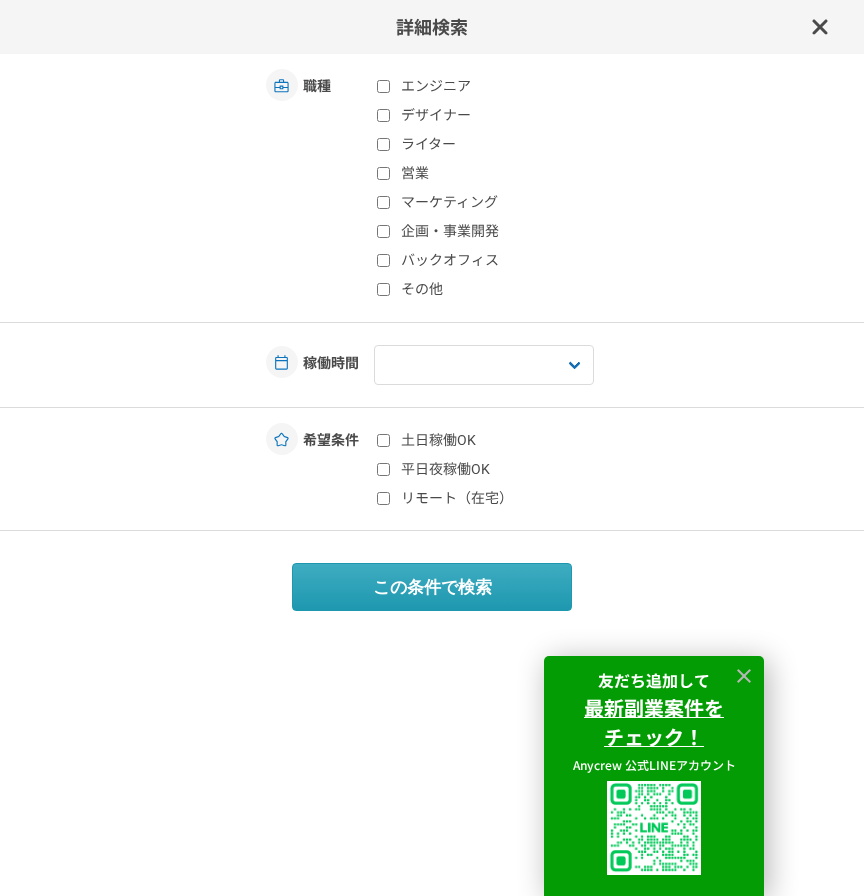 click on "マーケティング" at bounding box center [495, 202] 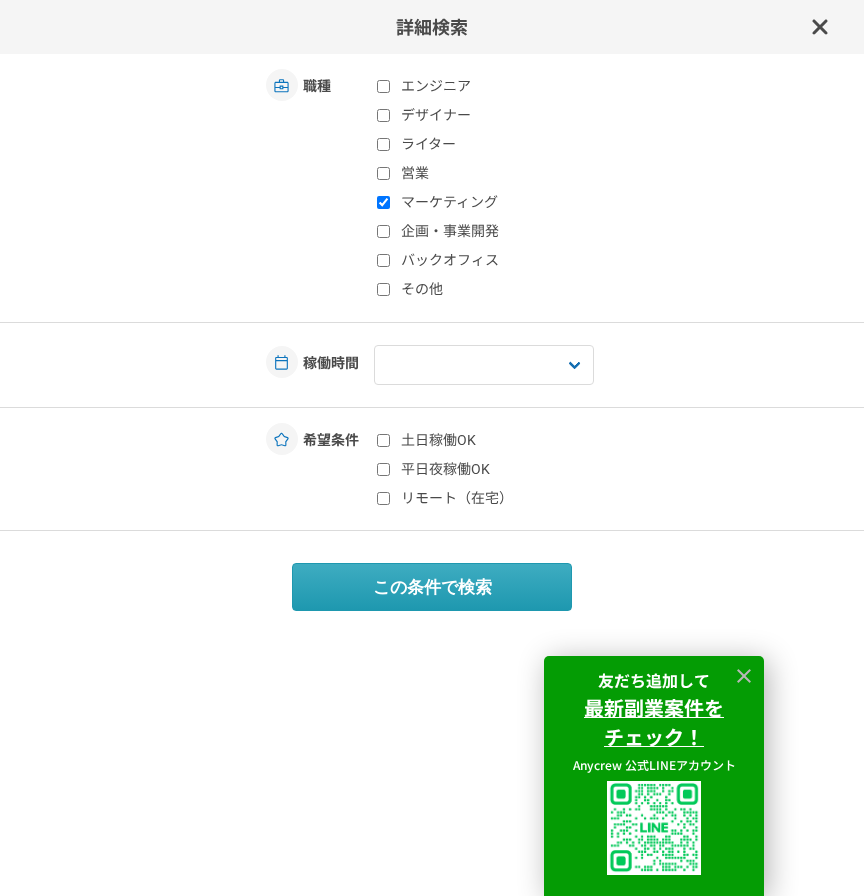 checkbox on "true" 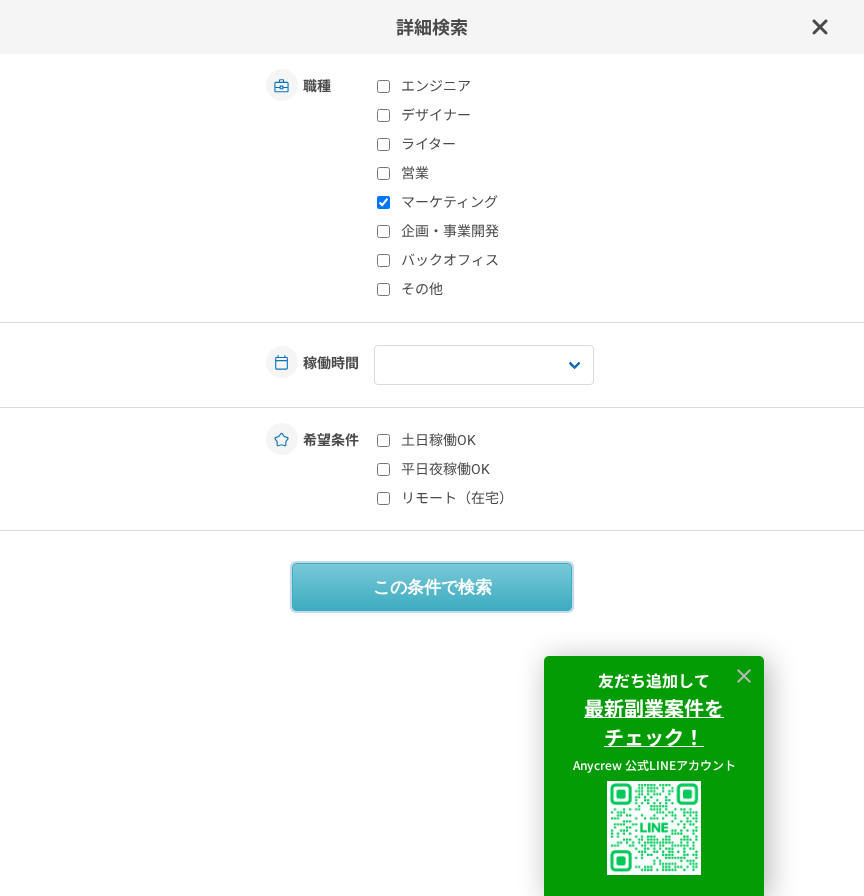 click on "この条件で検索" at bounding box center (432, 587) 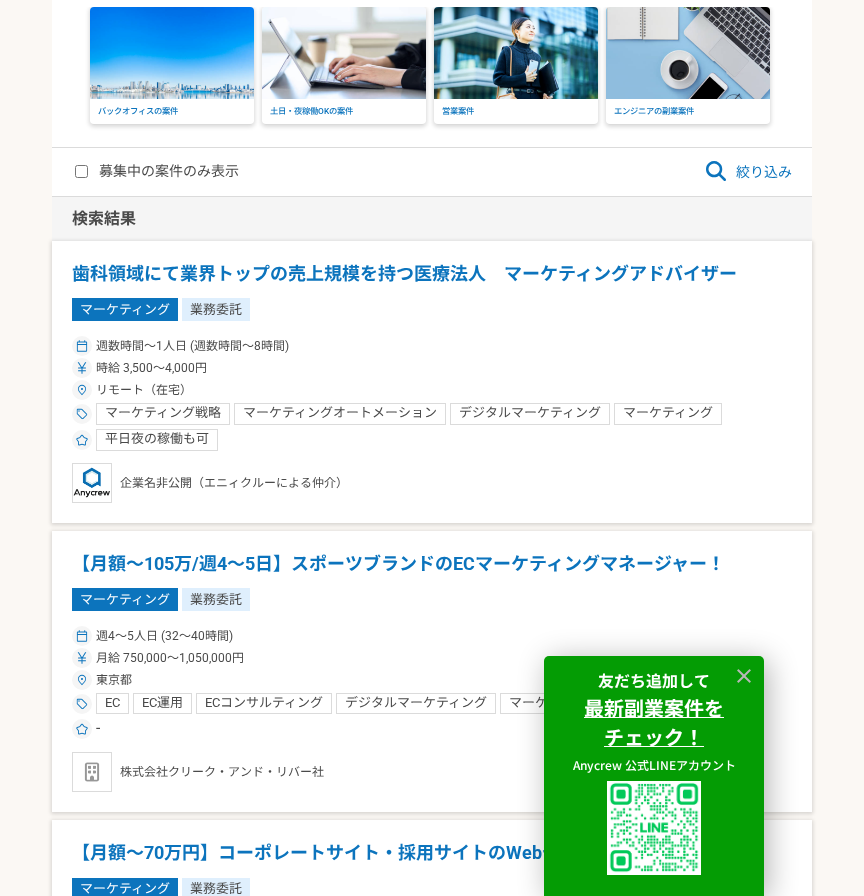 scroll, scrollTop: 0, scrollLeft: 0, axis: both 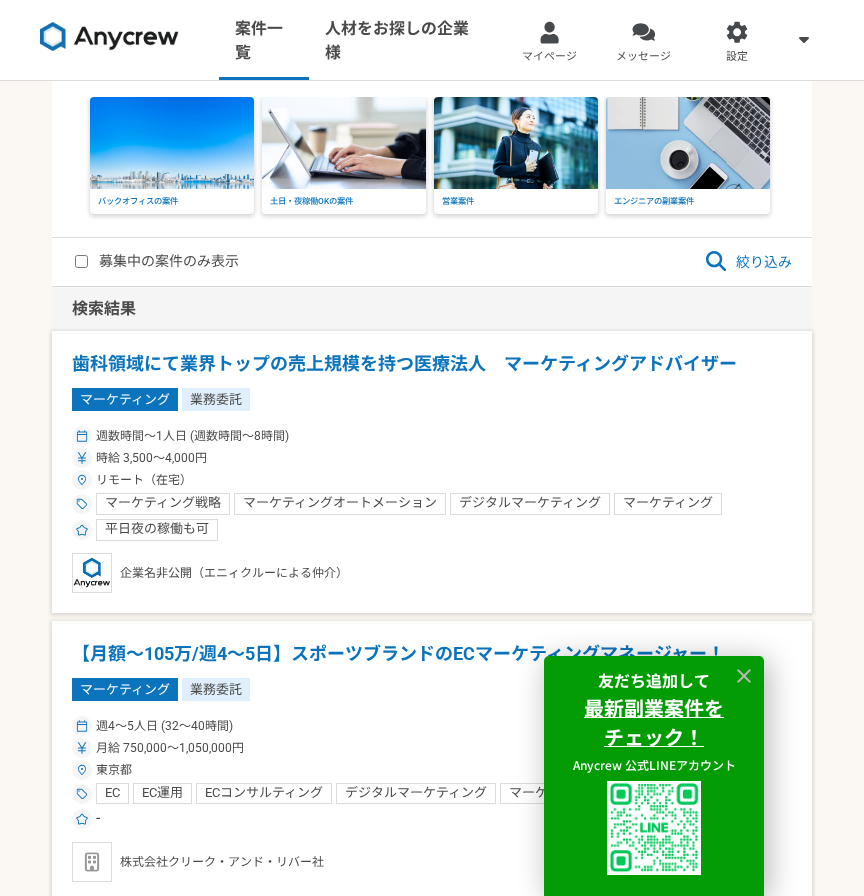 click on "歯科領域にて業界トップの売上規模を持つ医療法人　マーケティングアドバイザー" at bounding box center (432, 364) 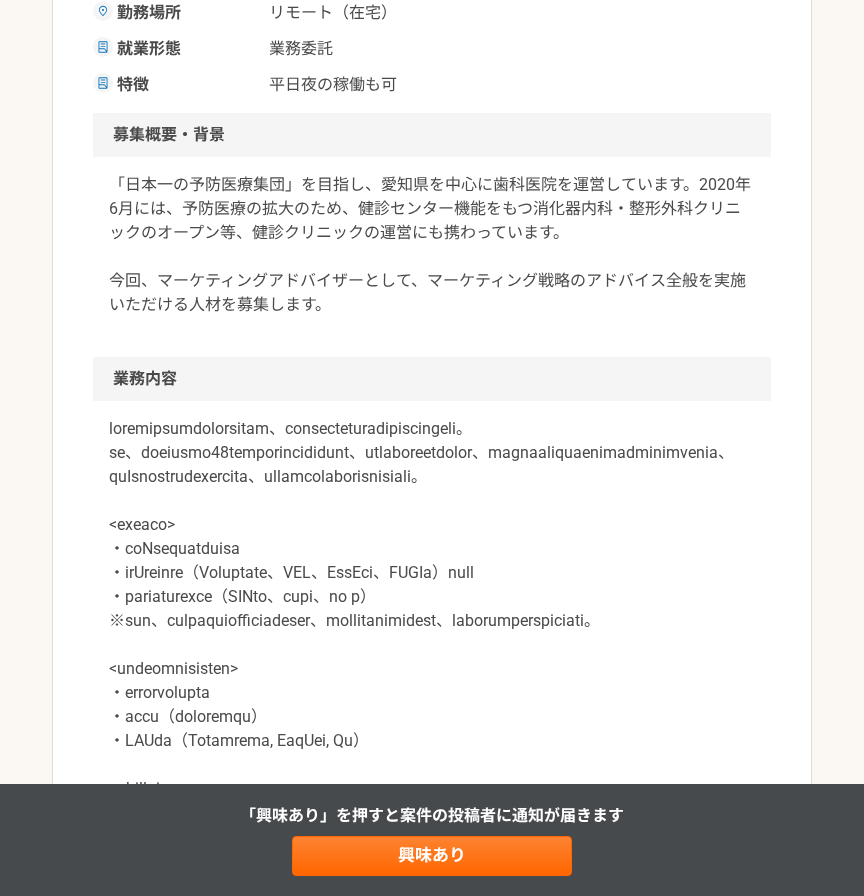 scroll, scrollTop: 521, scrollLeft: 0, axis: vertical 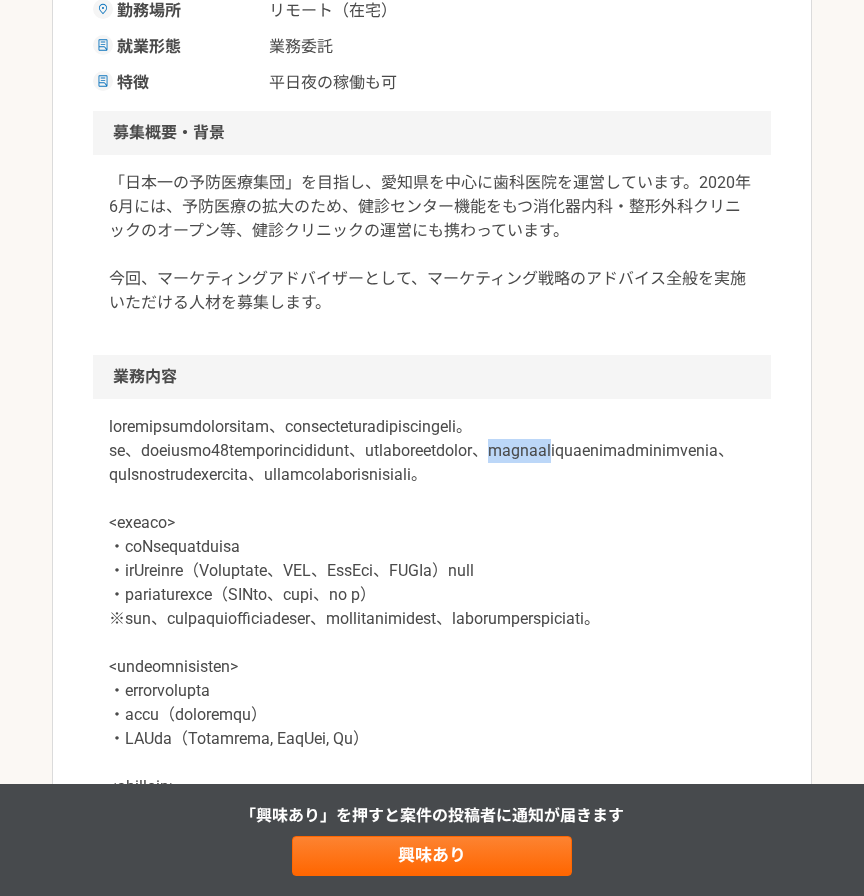 drag, startPoint x: 186, startPoint y: 499, endPoint x: 300, endPoint y: 495, distance: 114.07015 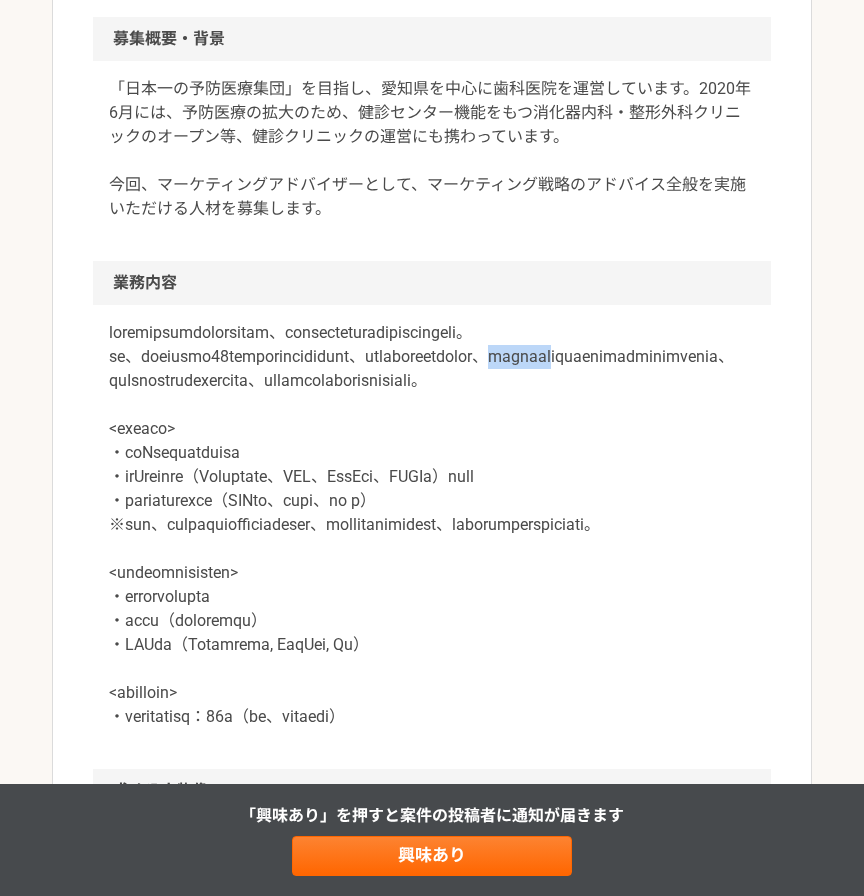 scroll, scrollTop: 639, scrollLeft: 0, axis: vertical 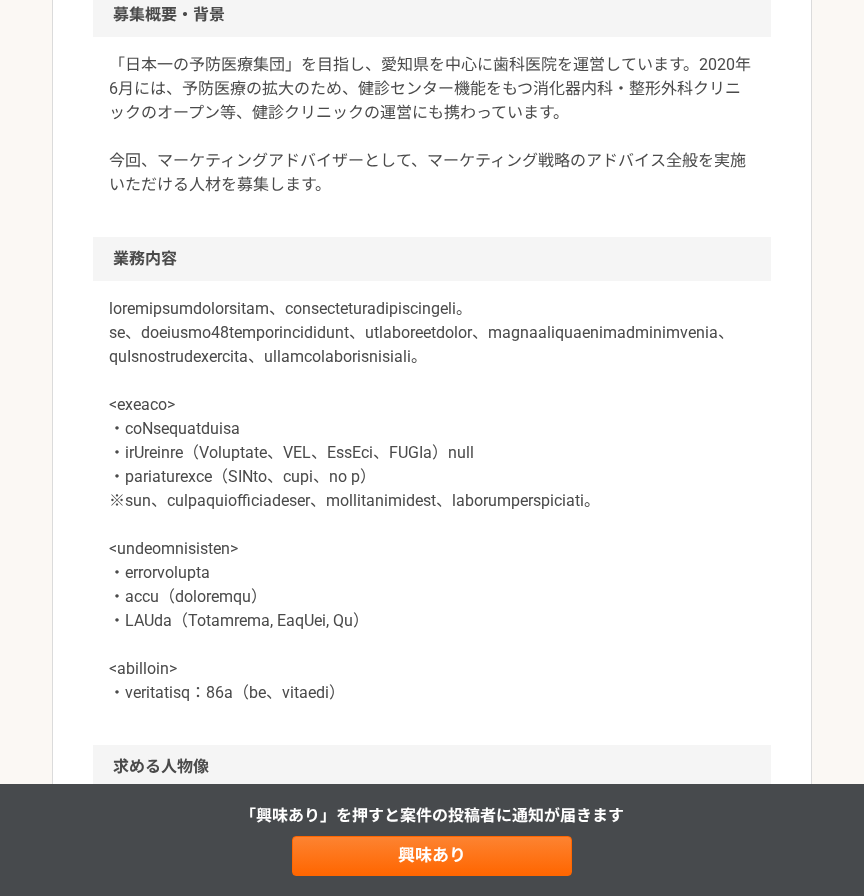click at bounding box center (432, 501) 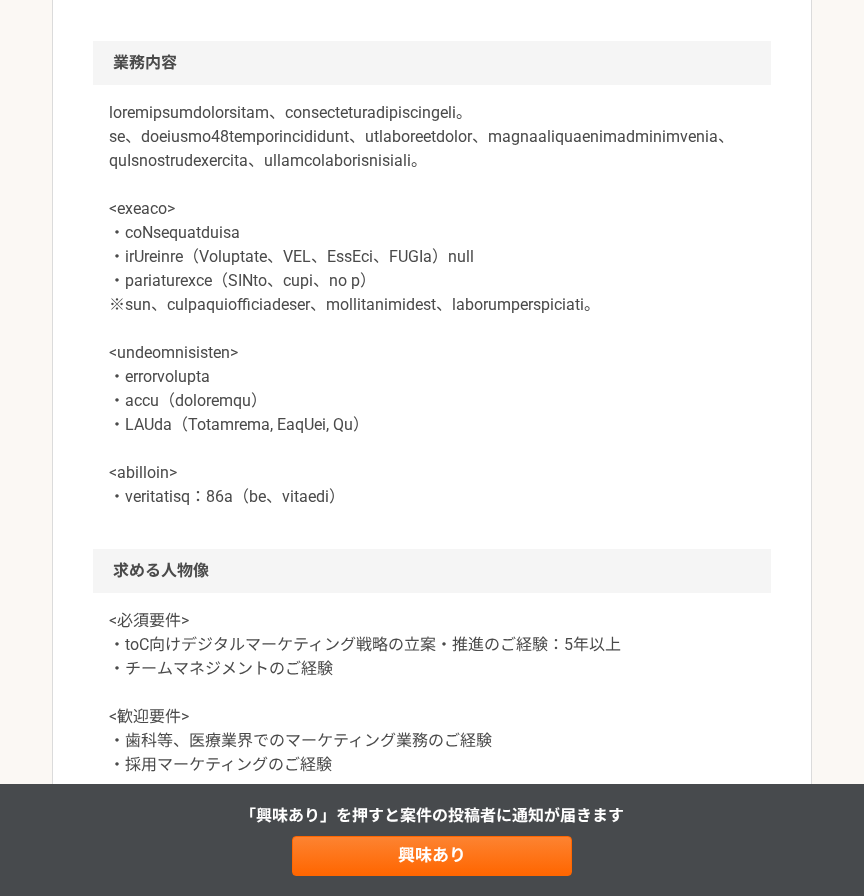 scroll, scrollTop: 837, scrollLeft: 0, axis: vertical 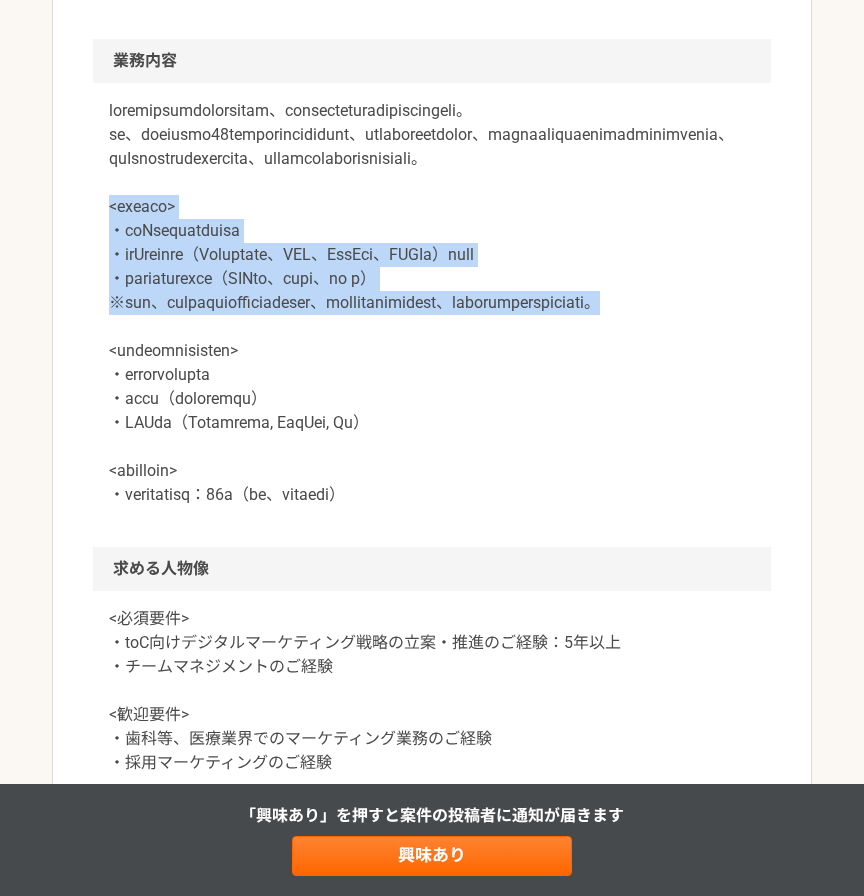 drag, startPoint x: 445, startPoint y: 367, endPoint x: 71, endPoint y: 256, distance: 390.12433 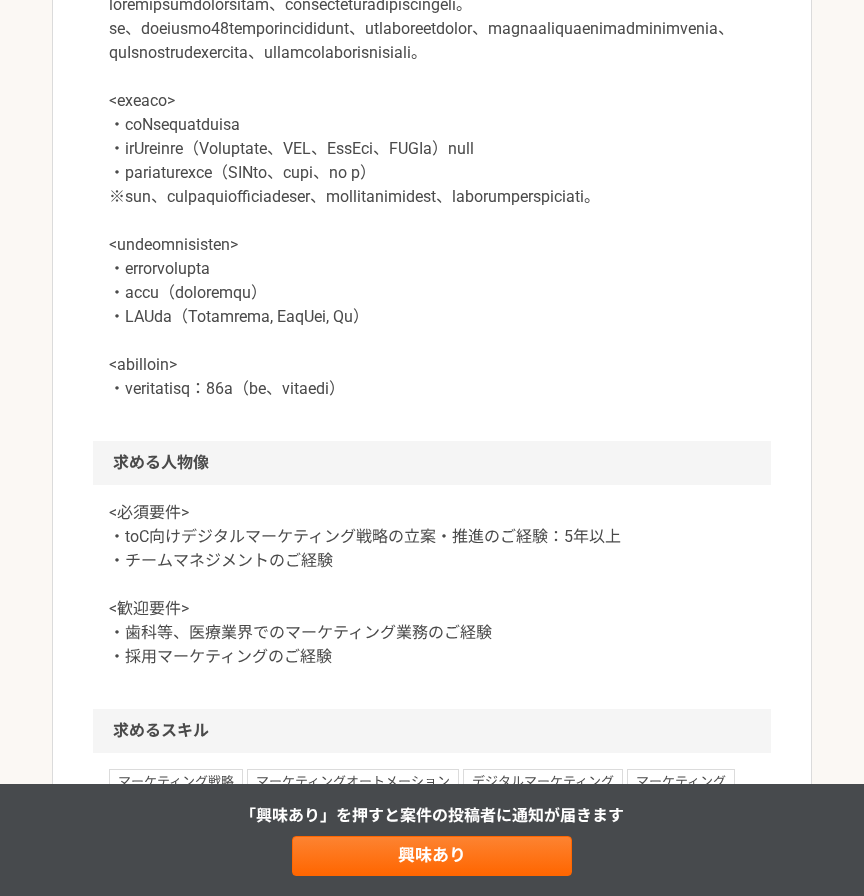 scroll, scrollTop: 944, scrollLeft: 0, axis: vertical 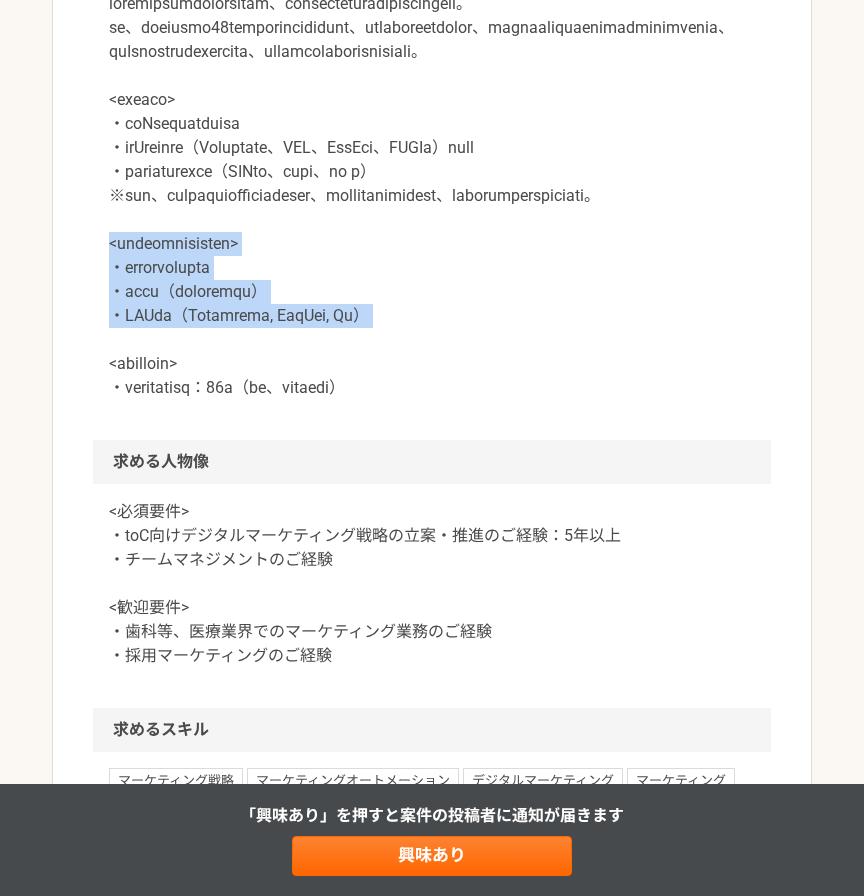 drag, startPoint x: 92, startPoint y: 312, endPoint x: 432, endPoint y: 404, distance: 352.2272 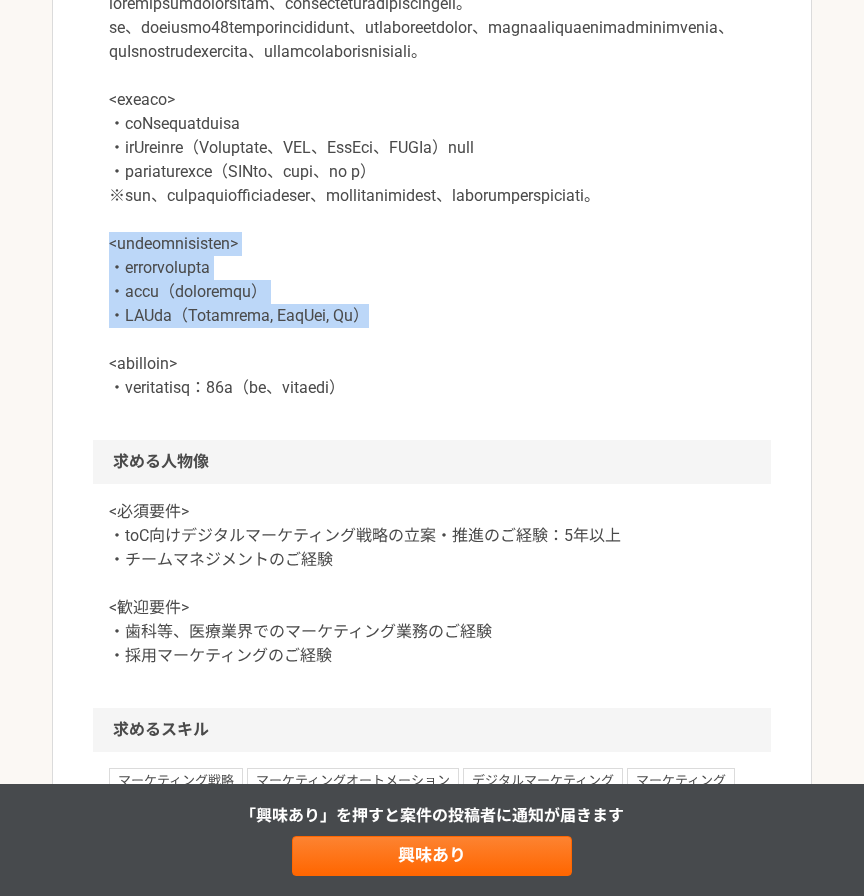 drag, startPoint x: 373, startPoint y: 395, endPoint x: 67, endPoint y: 322, distance: 314.58704 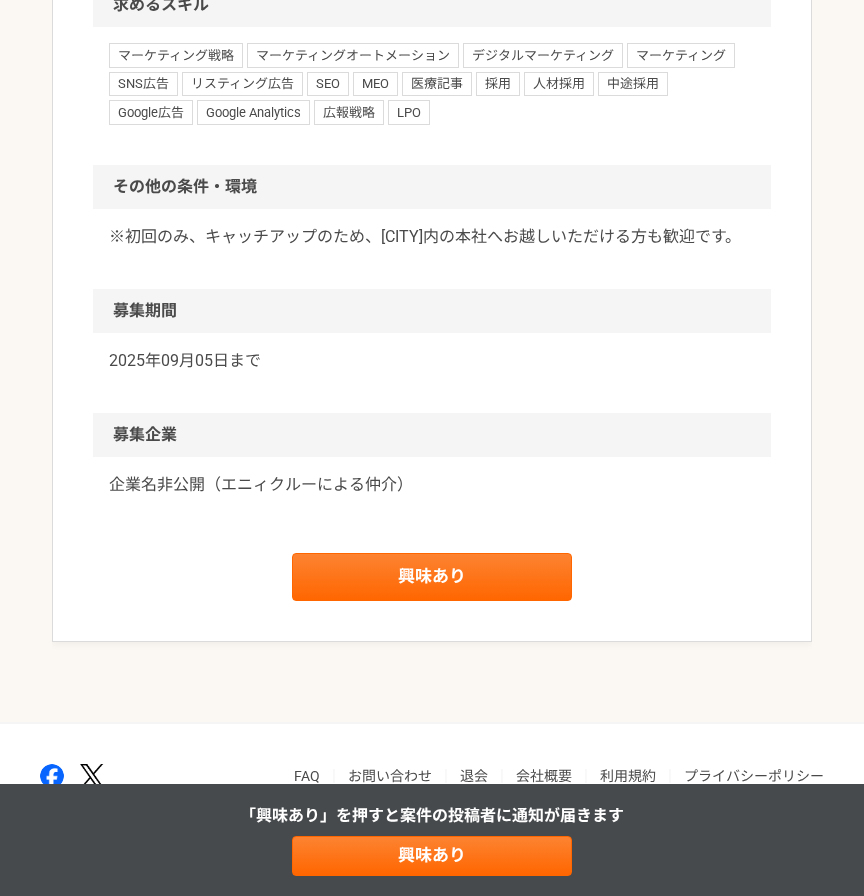 scroll, scrollTop: 1776, scrollLeft: 0, axis: vertical 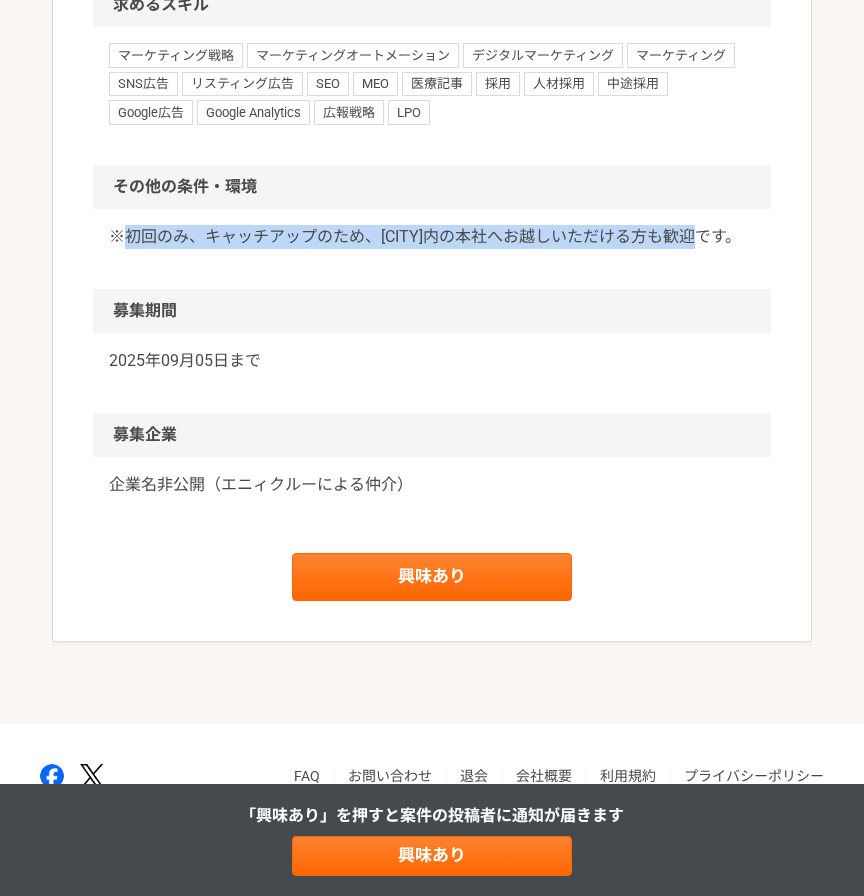 drag, startPoint x: 125, startPoint y: 202, endPoint x: 461, endPoint y: 217, distance: 336.33466 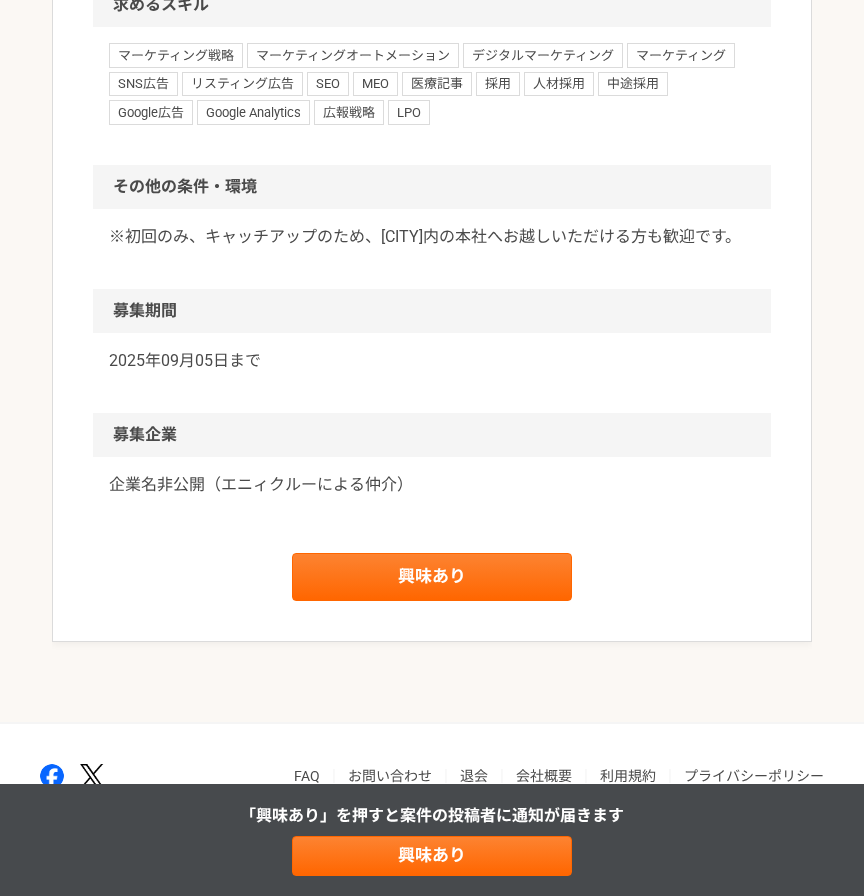 drag, startPoint x: 587, startPoint y: 219, endPoint x: 83, endPoint y: 211, distance: 504.06348 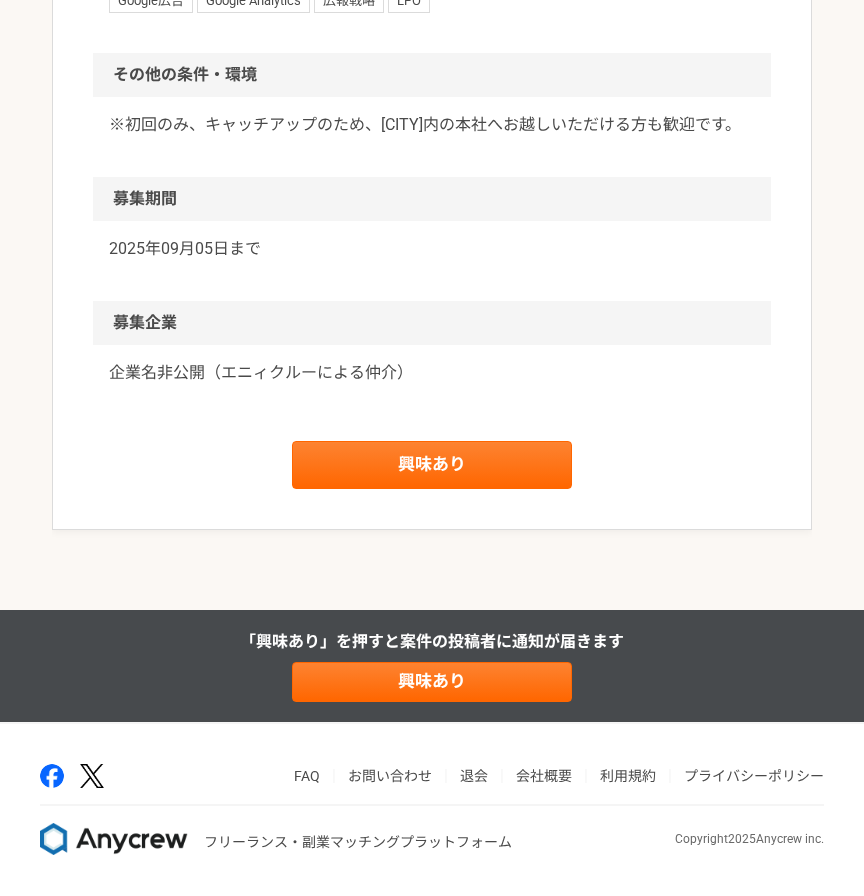 scroll, scrollTop: 1903, scrollLeft: 0, axis: vertical 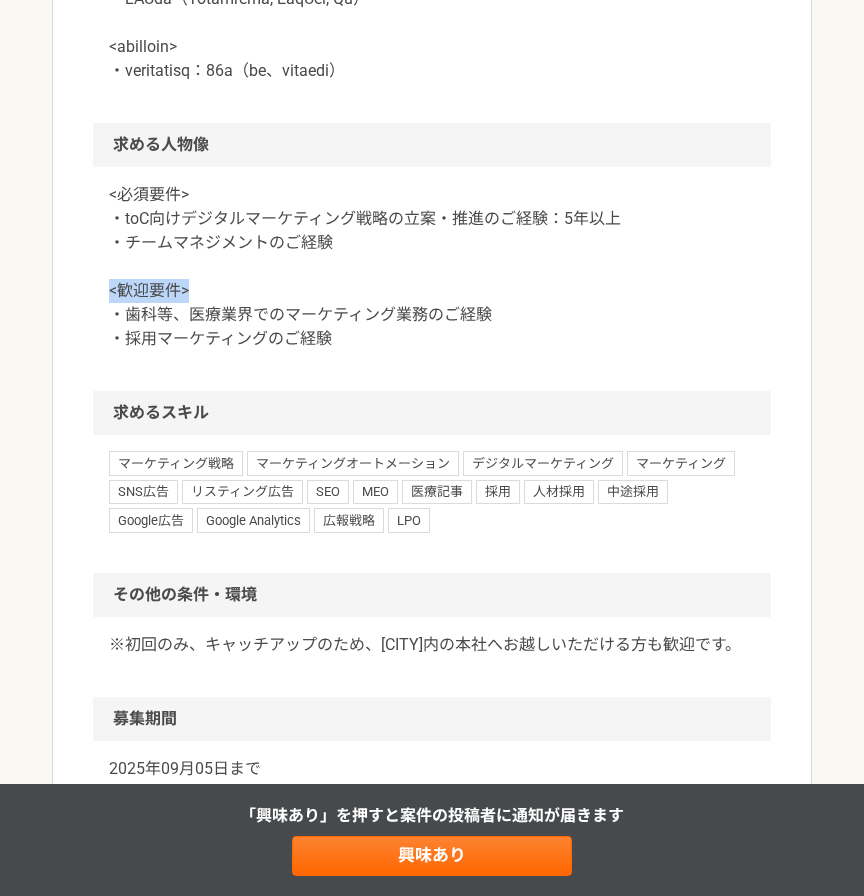 drag, startPoint x: 212, startPoint y: 371, endPoint x: 103, endPoint y: 363, distance: 109.29318 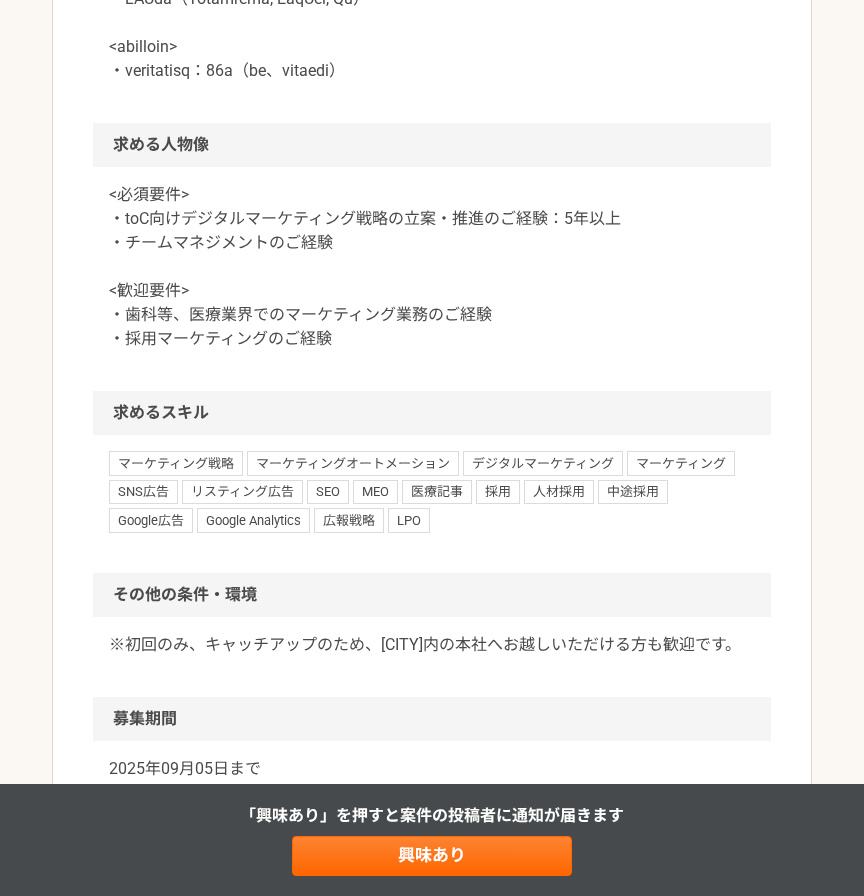 click on "<必須要件>
・toC向けデジタルマーケティング戦略の立案・推進のご経験：5年以上
・チームマネジメントのご経験
<歓迎要件>
・歯科等、医療業界でのマーケティング業務のご経験
・採用マーケティングのご経験" at bounding box center (432, 279) 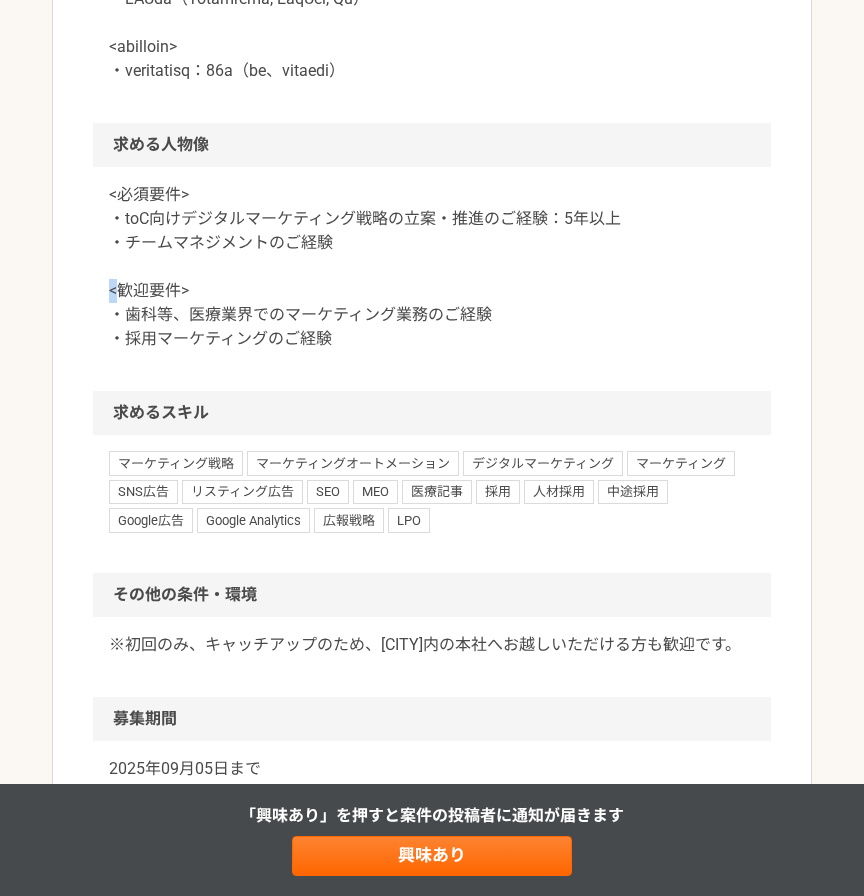 click on "<必須要件>
・toC向けデジタルマーケティング戦略の立案・推進のご経験：5年以上
・チームマネジメントのご経験
<歓迎要件>
・歯科等、医療業界でのマーケティング業務のご経験
・採用マーケティングのご経験" at bounding box center [432, 279] 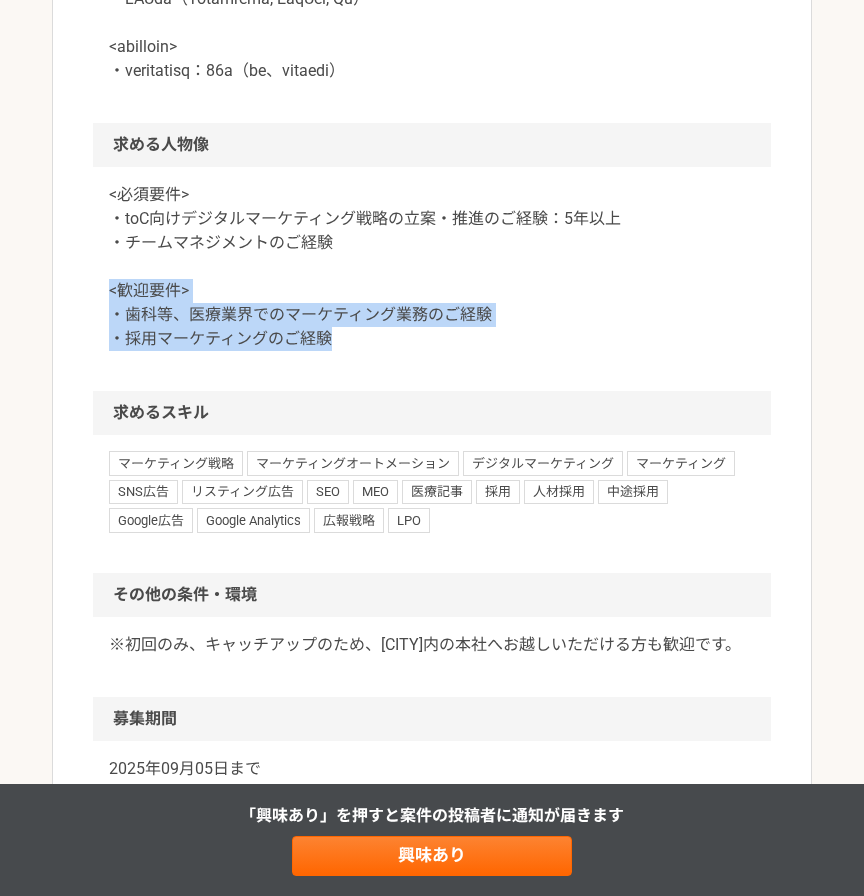 drag, startPoint x: 110, startPoint y: 362, endPoint x: 399, endPoint y: 426, distance: 296.00168 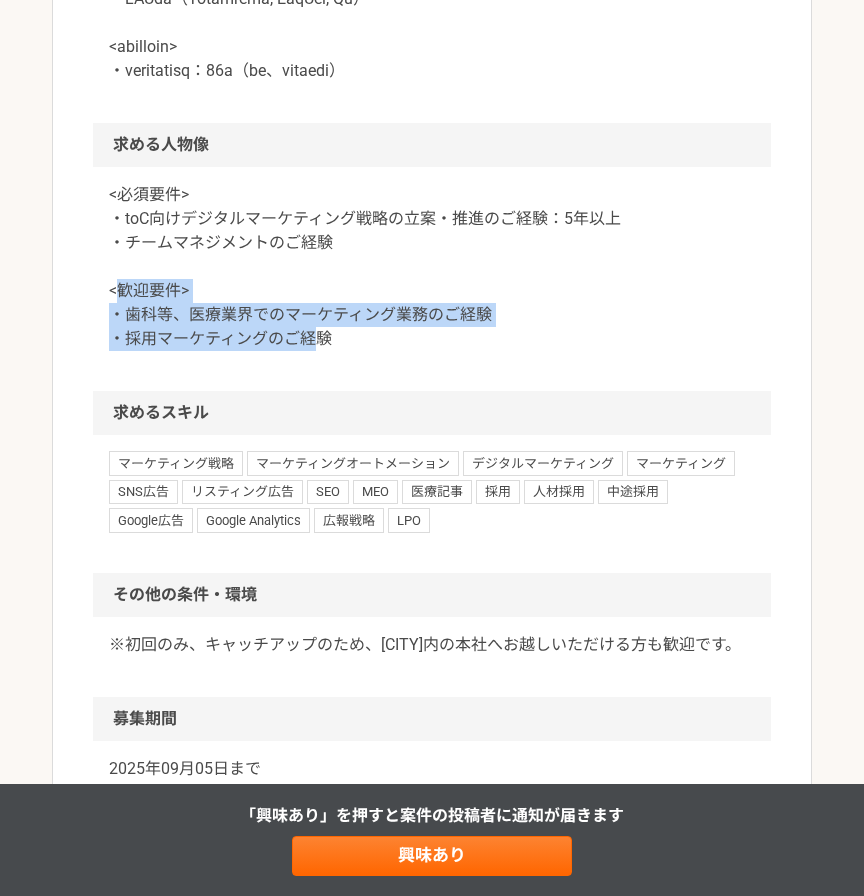 drag, startPoint x: 311, startPoint y: 423, endPoint x: 121, endPoint y: 357, distance: 201.13676 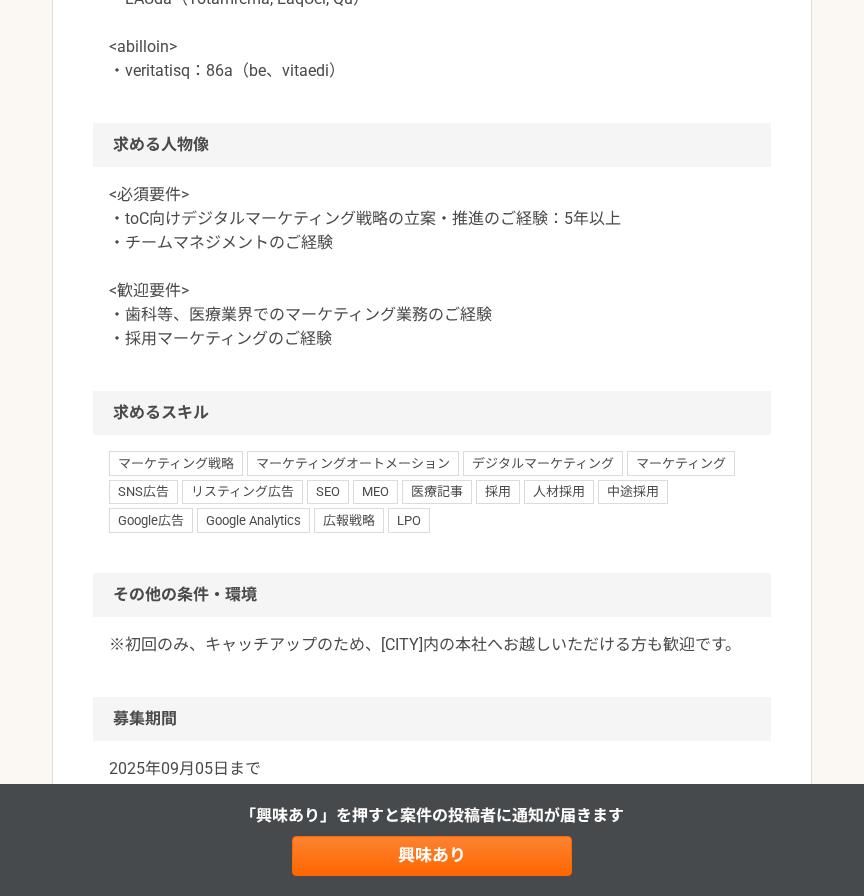 click on "<必須要件>
・toC向けデジタルマーケティング戦略の立案・推進のご経験：5年以上
・チームマネジメントのご経験
<歓迎要件>
・歯科等、医療業界でのマーケティング業務のご経験
・採用マーケティングのご経験" at bounding box center [432, 267] 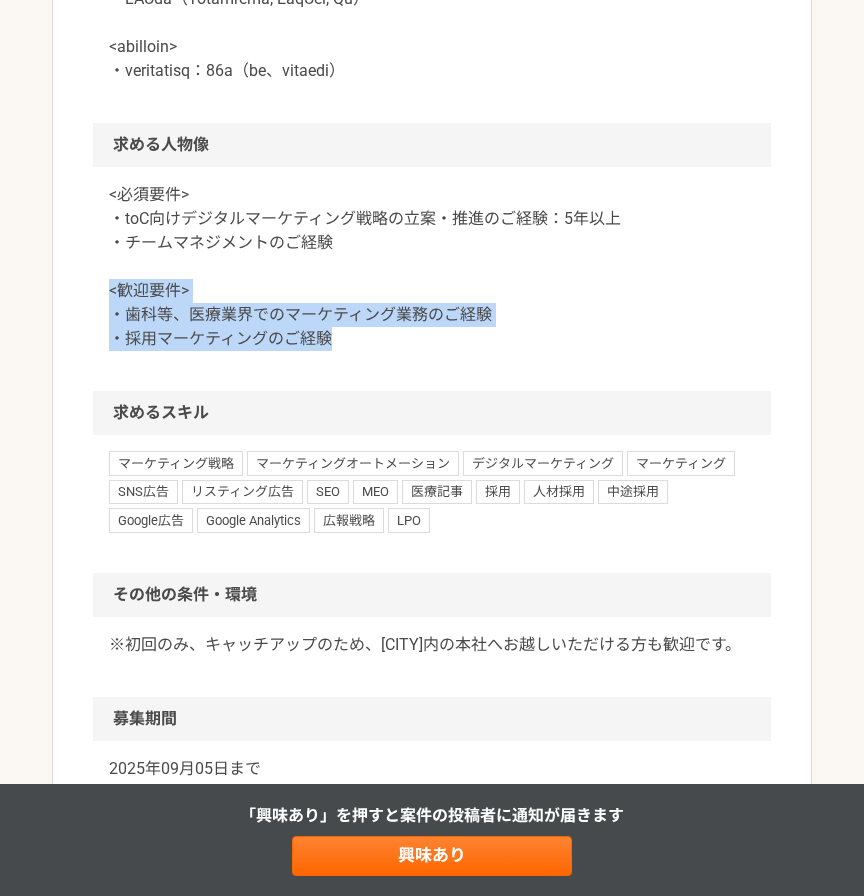 drag, startPoint x: 106, startPoint y: 358, endPoint x: 396, endPoint y: 405, distance: 293.78394 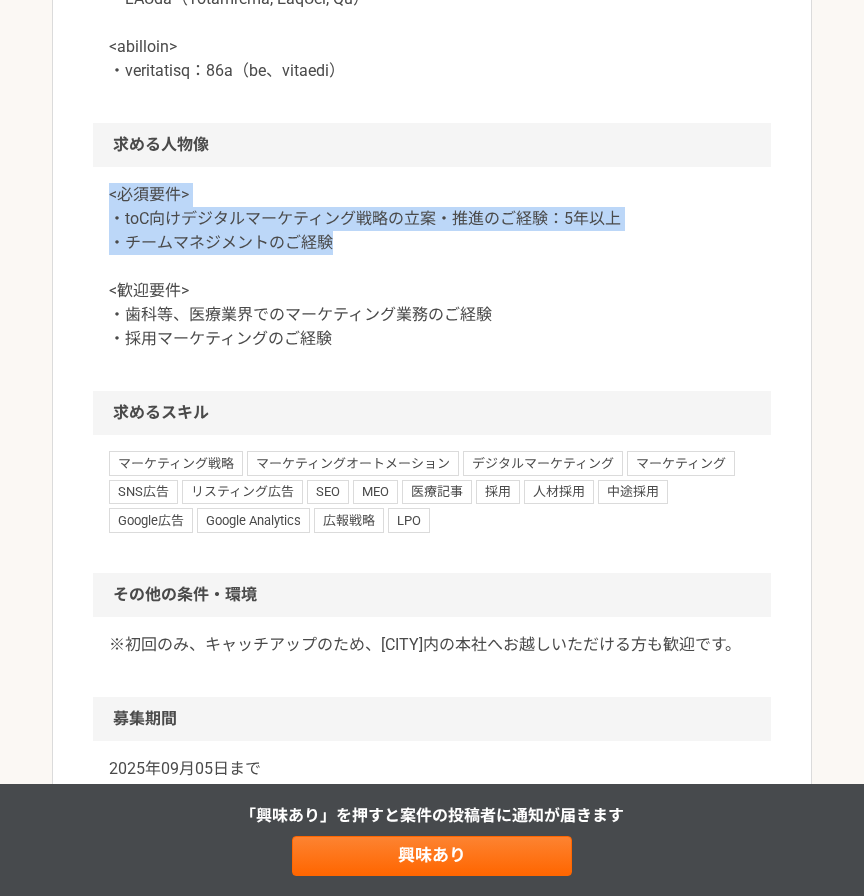 drag, startPoint x: 95, startPoint y: 260, endPoint x: 342, endPoint y: 319, distance: 253.9488 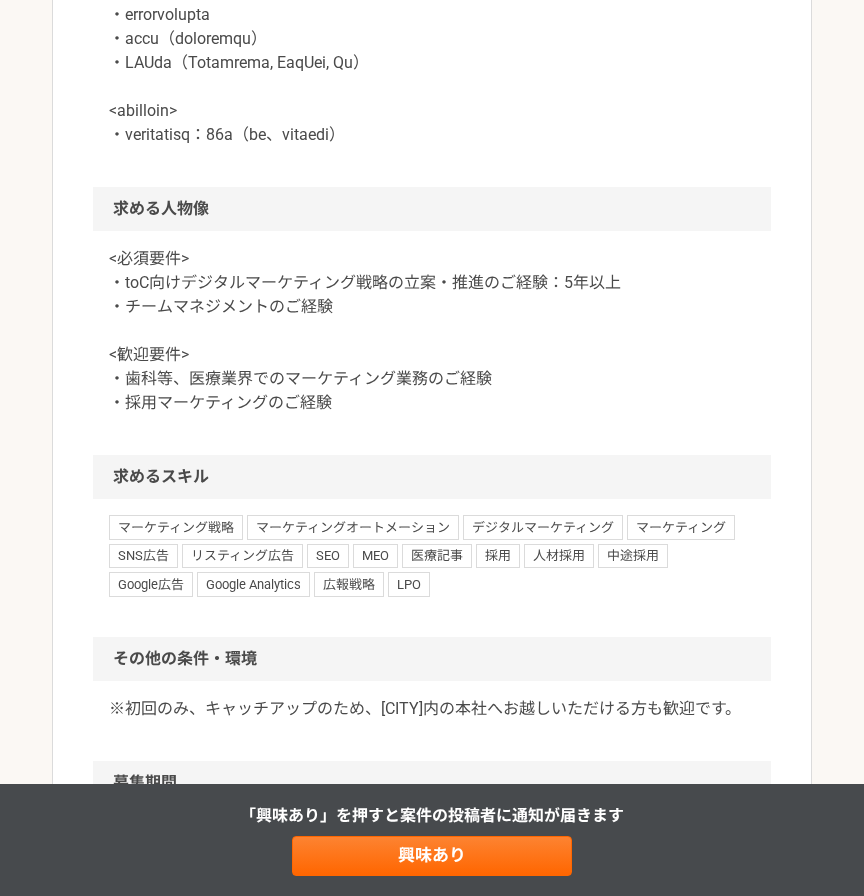 scroll, scrollTop: 1199, scrollLeft: 0, axis: vertical 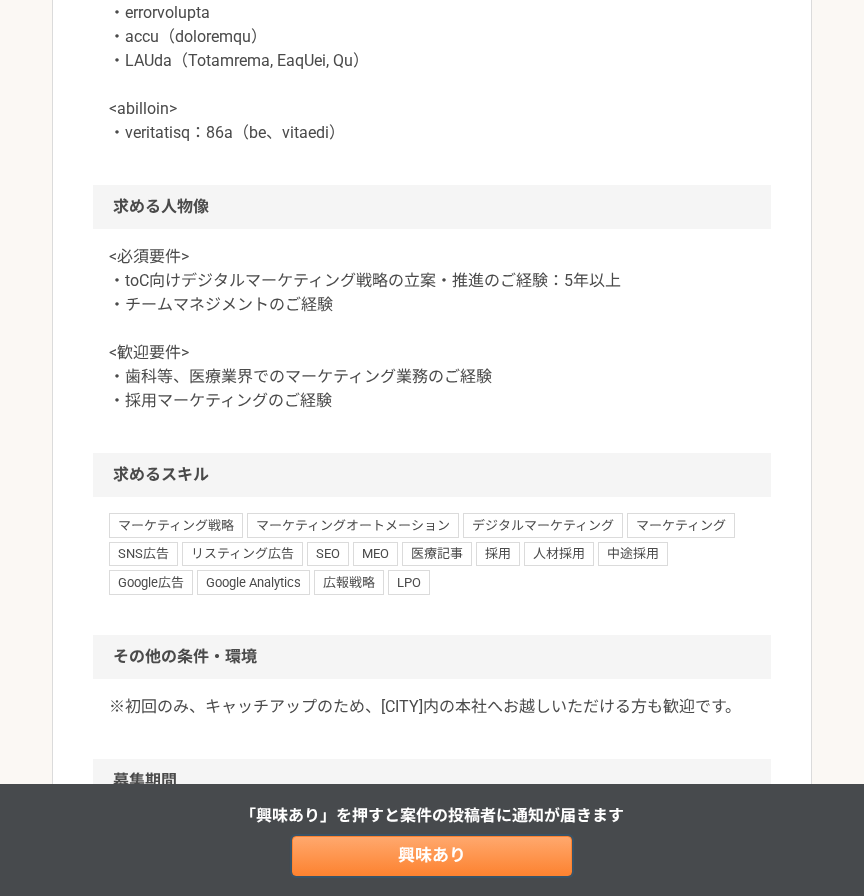 click on "興味あり" at bounding box center [432, 856] 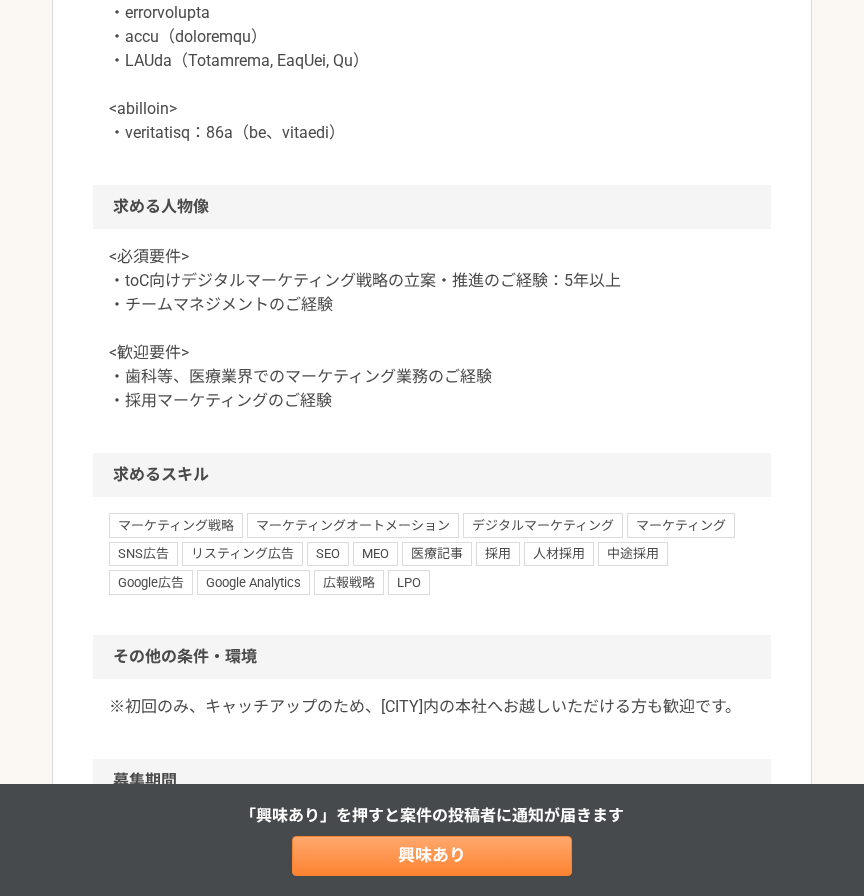 scroll, scrollTop: 0, scrollLeft: 0, axis: both 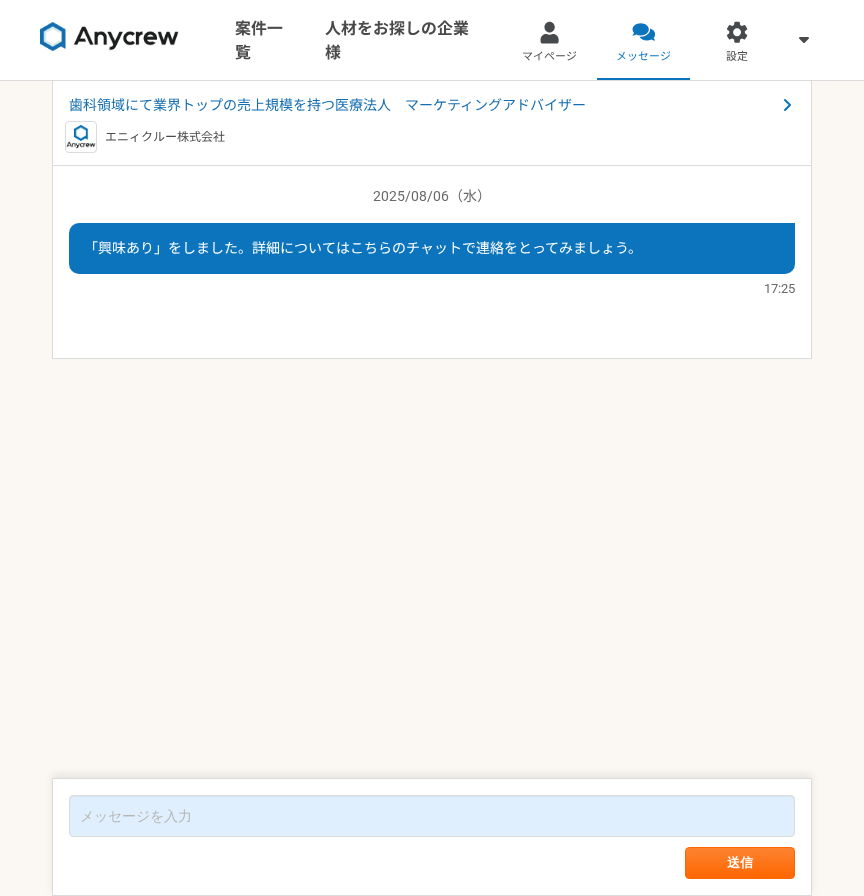 click at bounding box center [109, 36] 